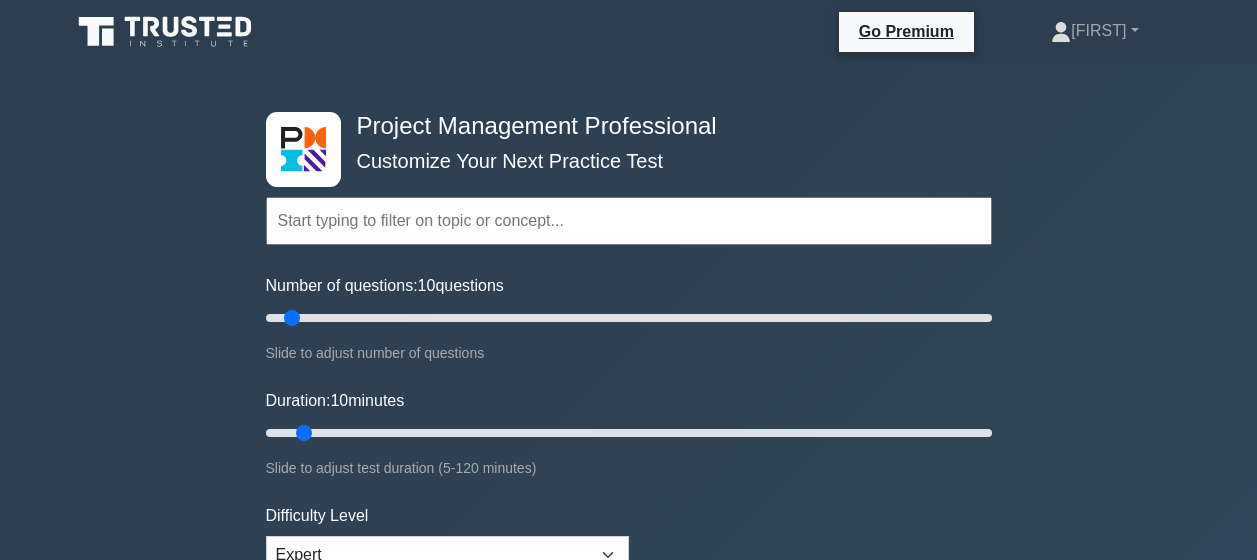 scroll, scrollTop: 193, scrollLeft: 0, axis: vertical 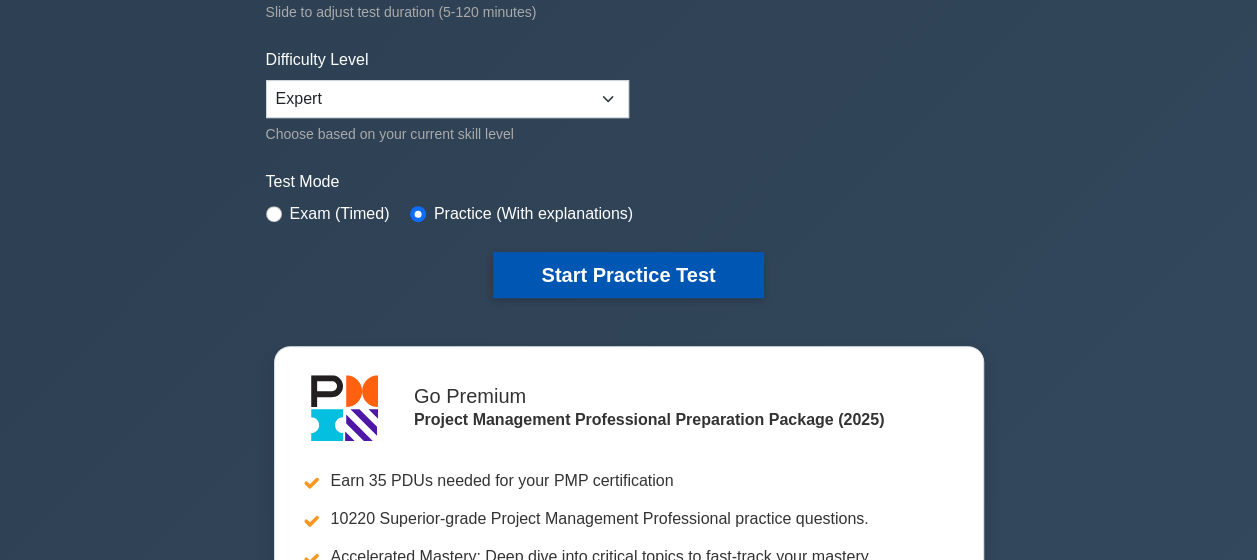 click on "Start Practice Test" at bounding box center [628, 275] 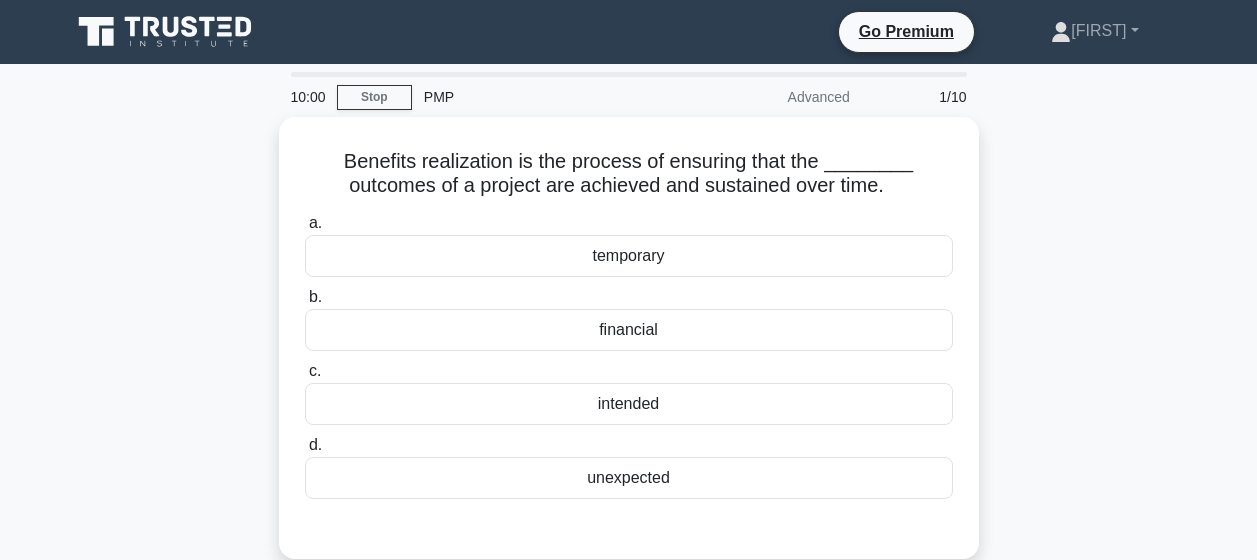 scroll, scrollTop: 0, scrollLeft: 0, axis: both 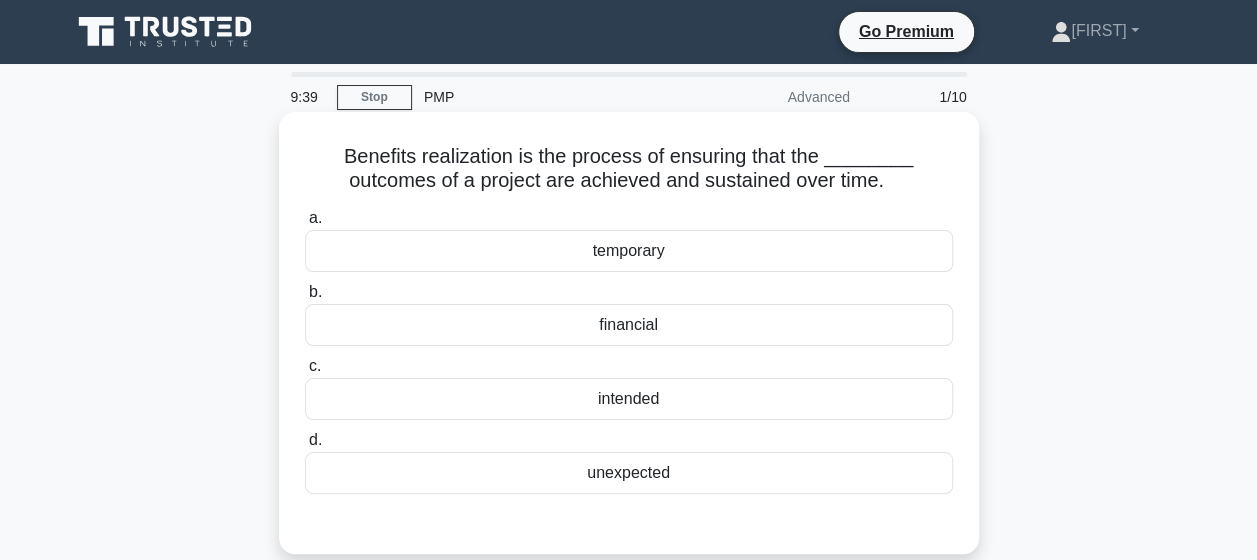 click on "intended" at bounding box center [629, 399] 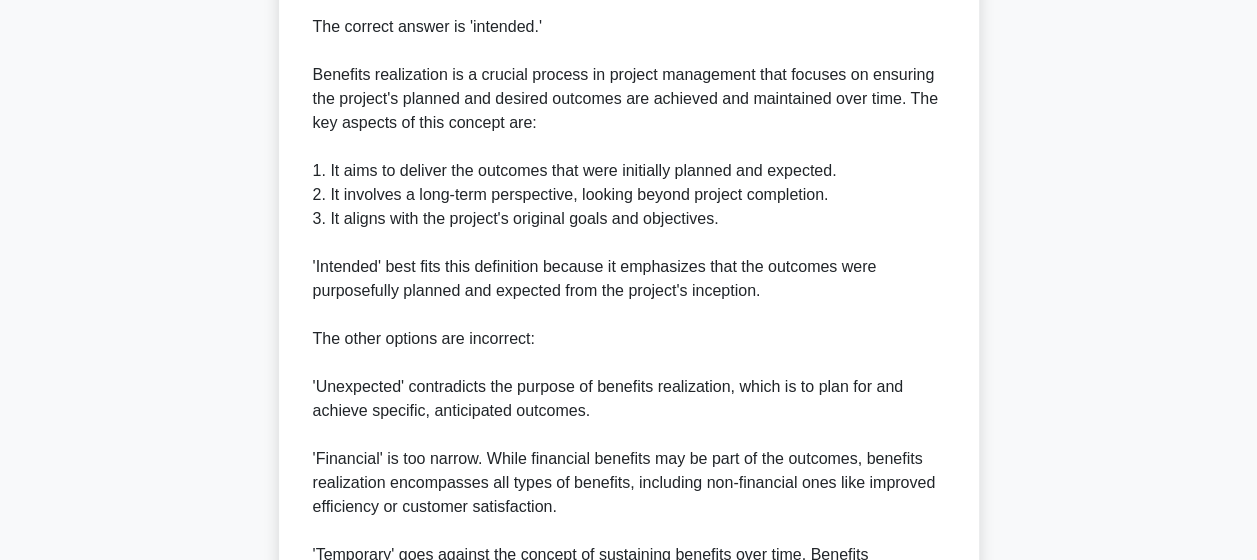 scroll, scrollTop: 766, scrollLeft: 0, axis: vertical 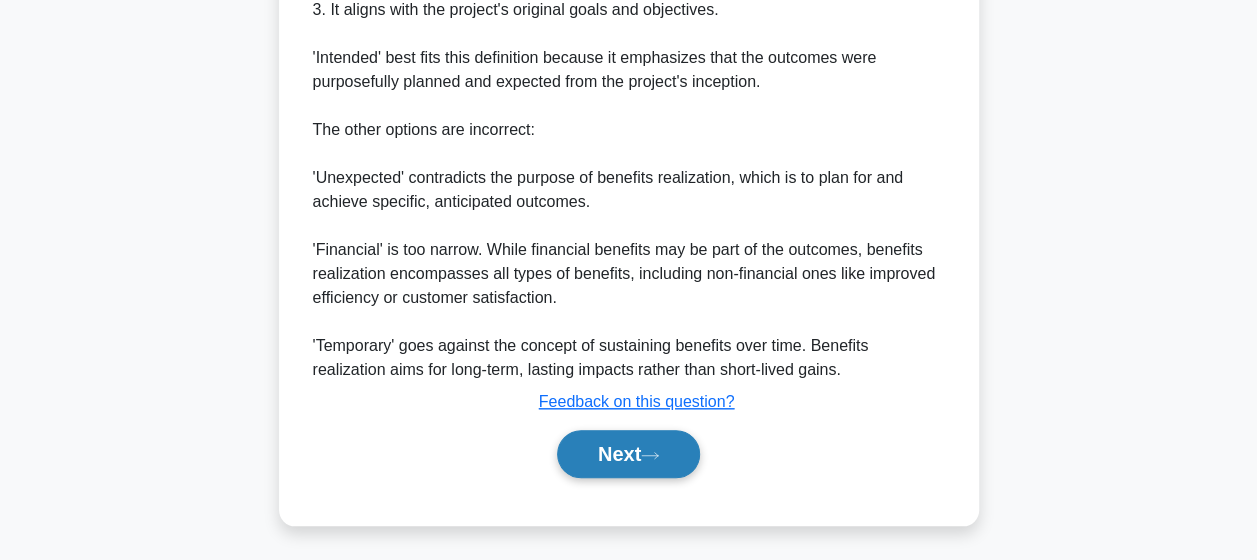 click on "Next" at bounding box center (628, 454) 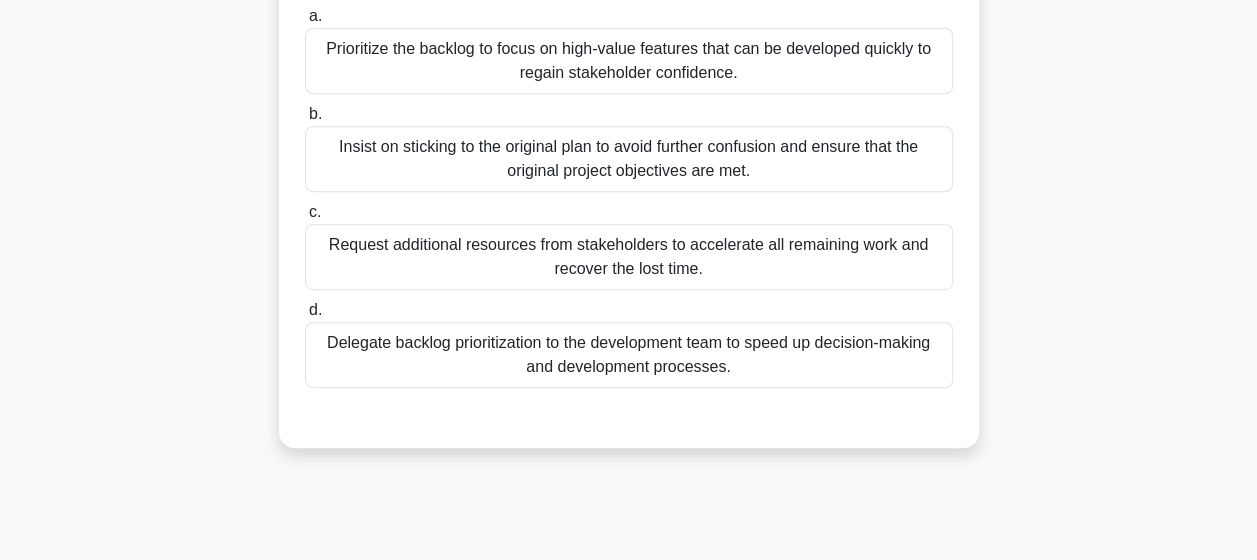 scroll, scrollTop: 400, scrollLeft: 0, axis: vertical 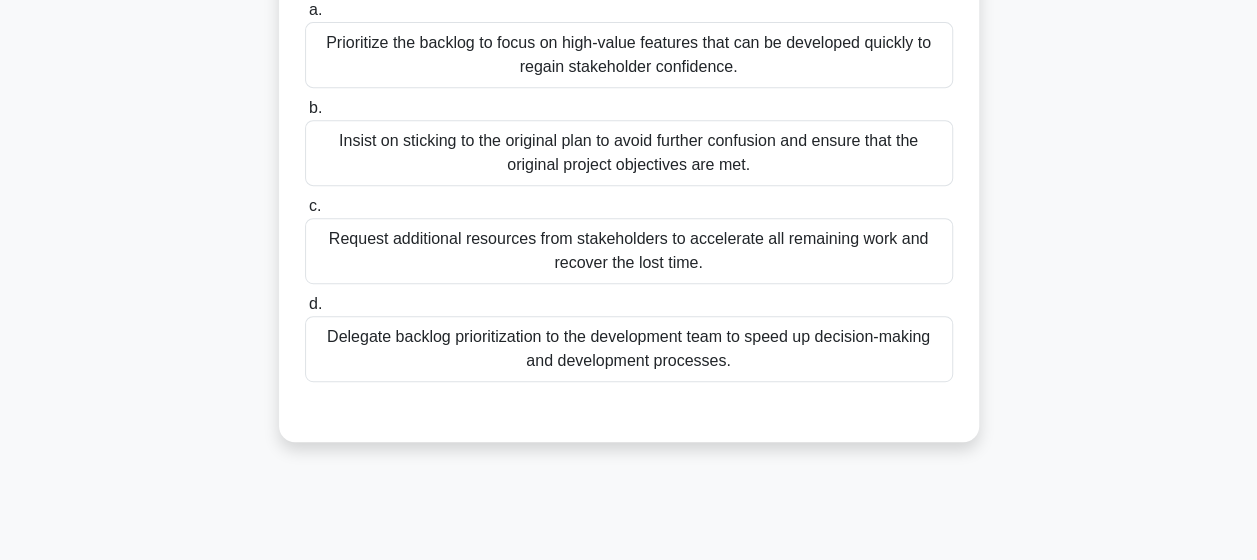 click on "Prioritize the backlog to focus on high-value features that can be developed quickly to regain stakeholder confidence." at bounding box center [629, 55] 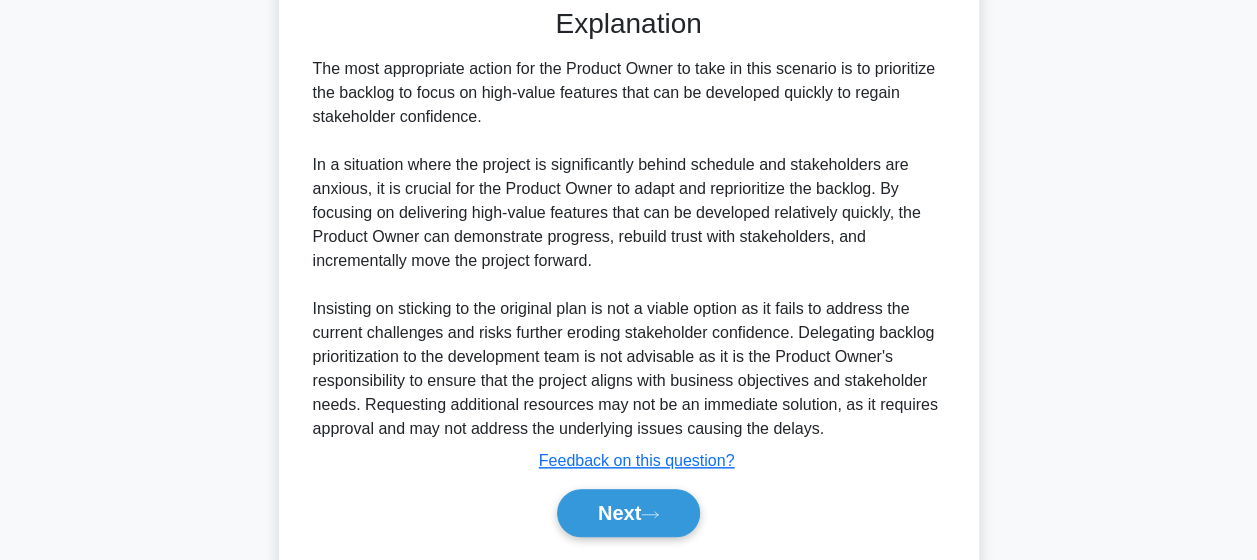 scroll, scrollTop: 817, scrollLeft: 0, axis: vertical 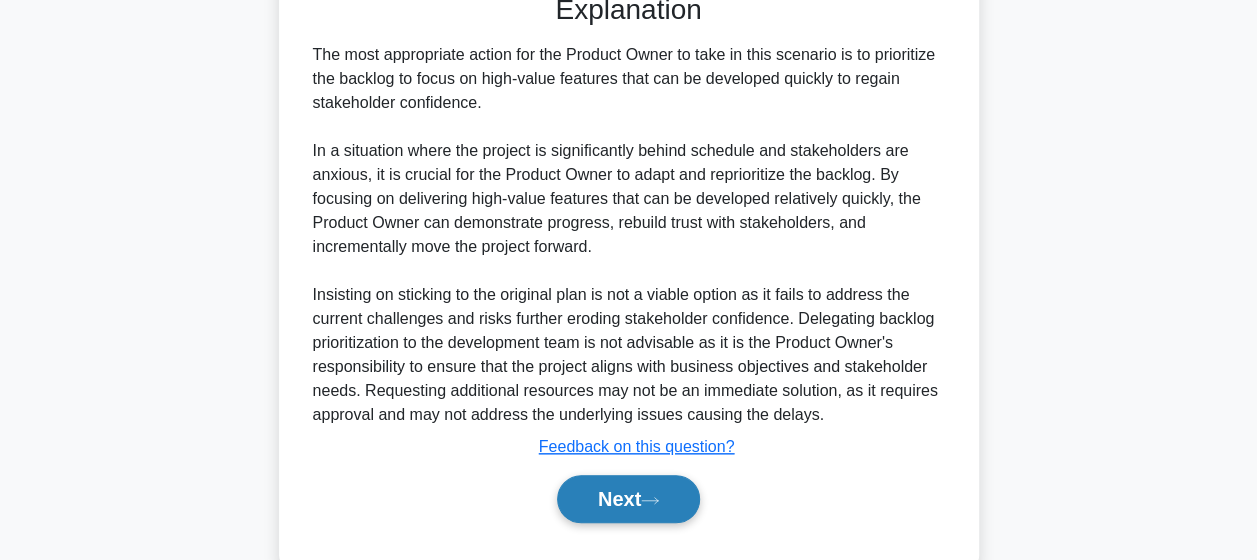 click on "Next" at bounding box center [628, 499] 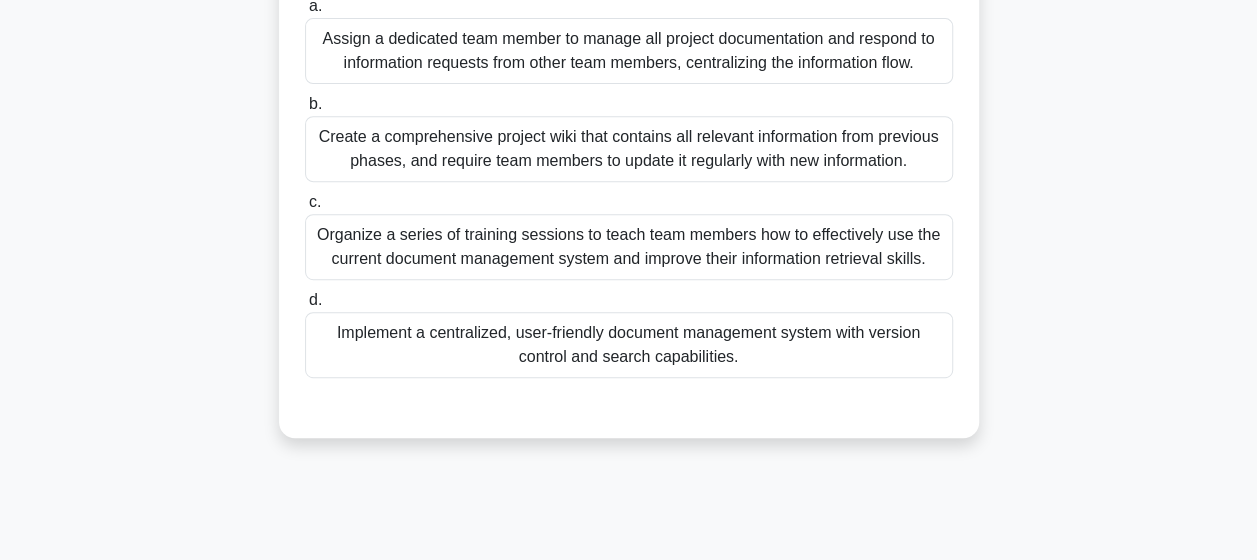 scroll, scrollTop: 384, scrollLeft: 0, axis: vertical 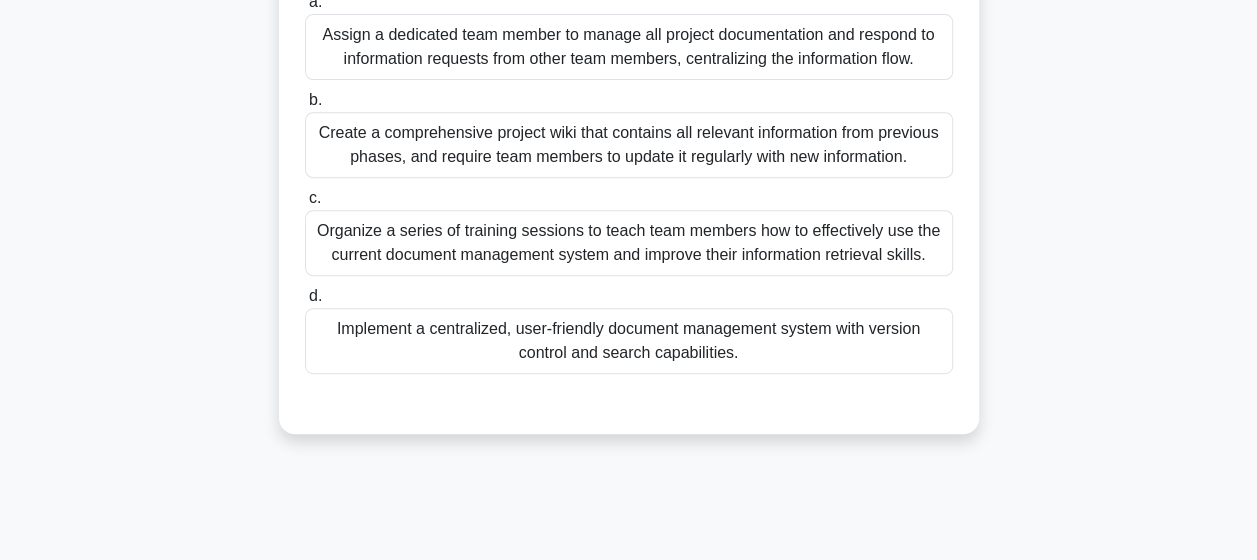 click on "Implement a centralized, user-friendly document management system with version control and search capabilities." at bounding box center [629, 341] 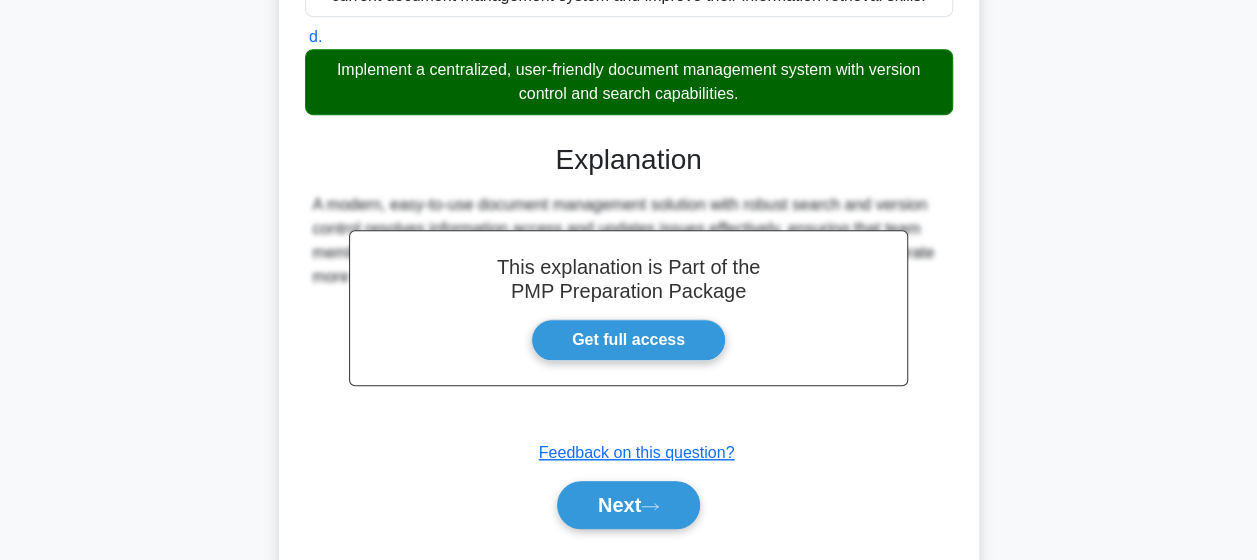 scroll, scrollTop: 694, scrollLeft: 0, axis: vertical 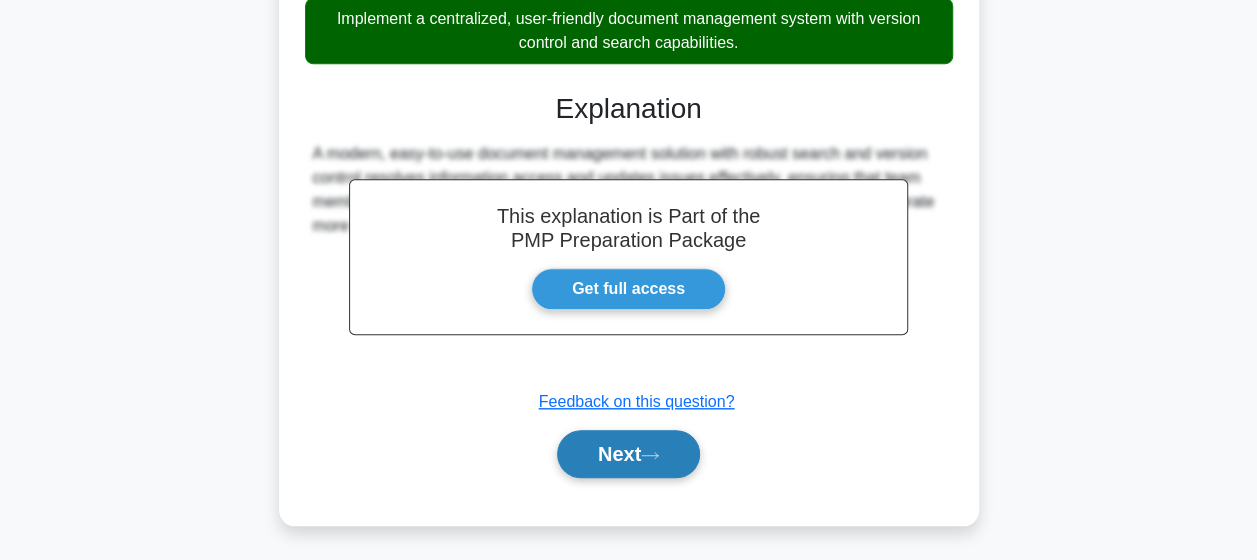 click on "Next" at bounding box center [628, 454] 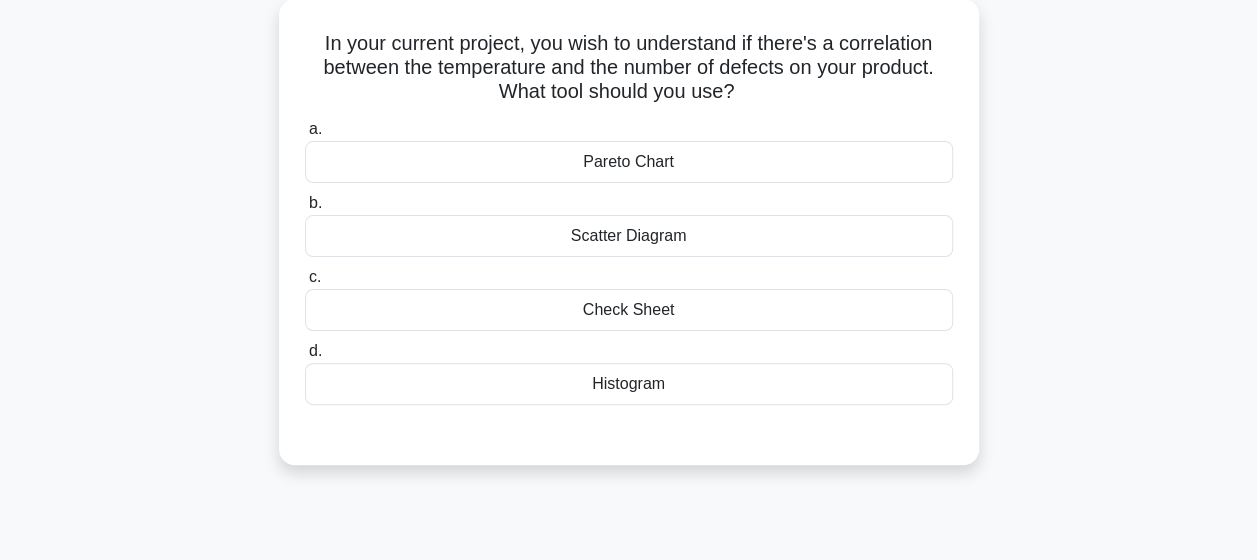 scroll, scrollTop: 114, scrollLeft: 0, axis: vertical 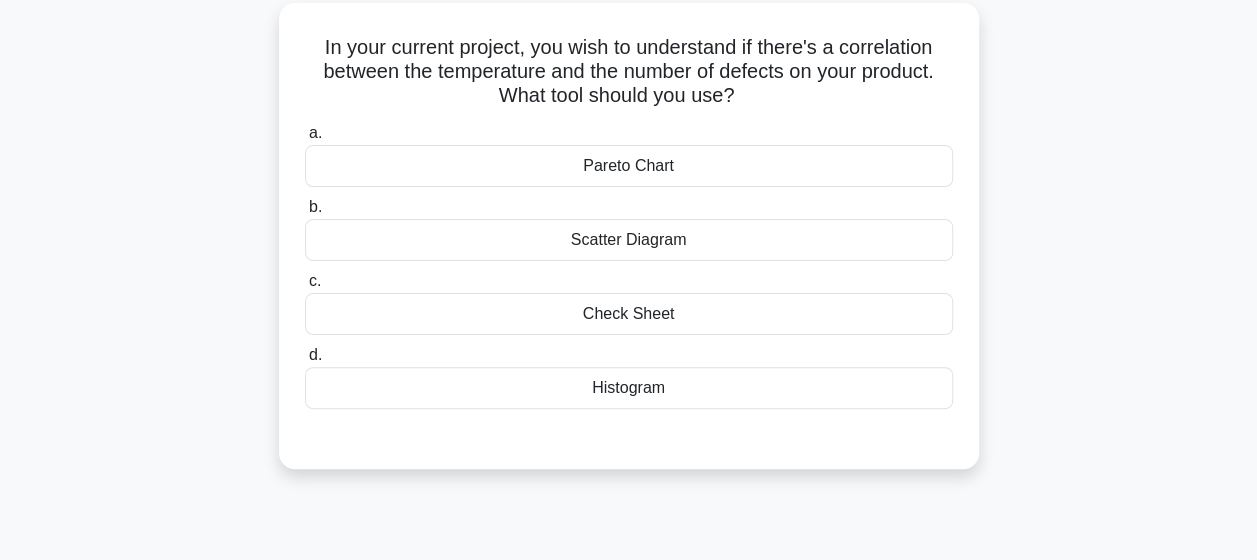 click on "6:02
Stop
PMP
Advanced
4/10
In your current project, you wish to understand if there's a correlation between the temperature and the number of defects on your product. What tool should you use?
.spinner_0XTQ{transform-origin:center;animation:spinner_y6GP .75s linear infinite}@keyframes spinner_y6GP{100%{transform:rotate(360deg)}}
a.
b. c. d." at bounding box center [628, 458] 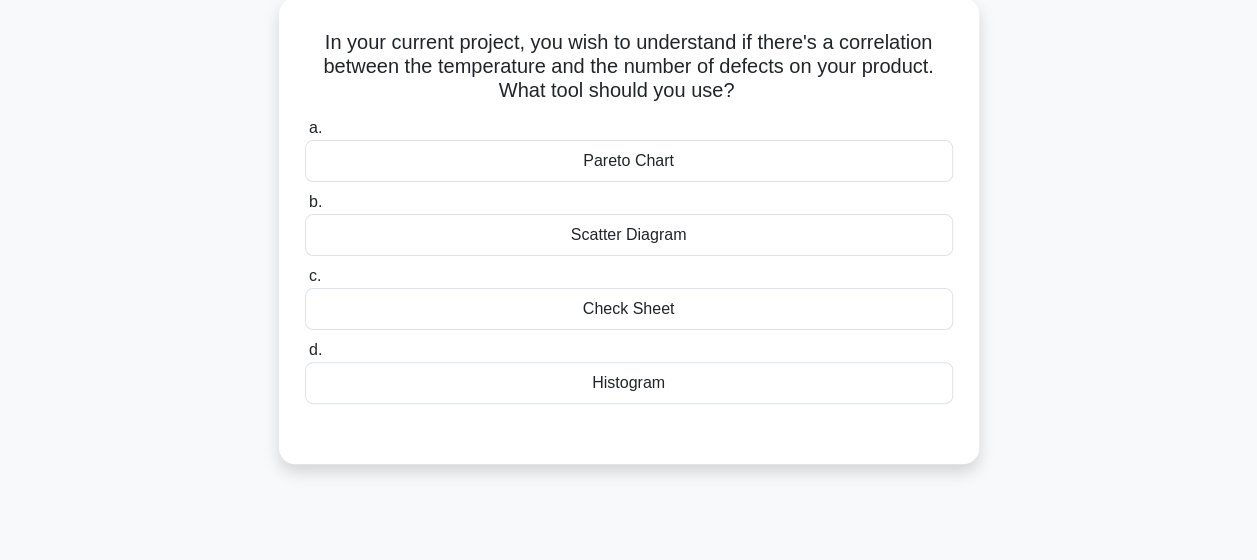 click on "Histogram" at bounding box center (629, 383) 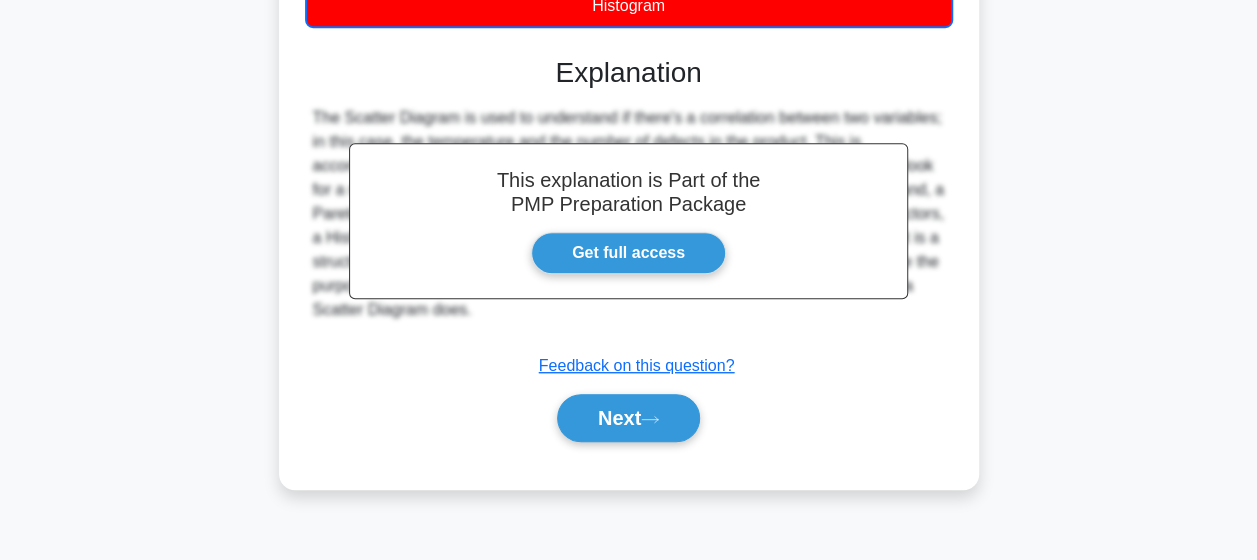 scroll, scrollTop: 494, scrollLeft: 0, axis: vertical 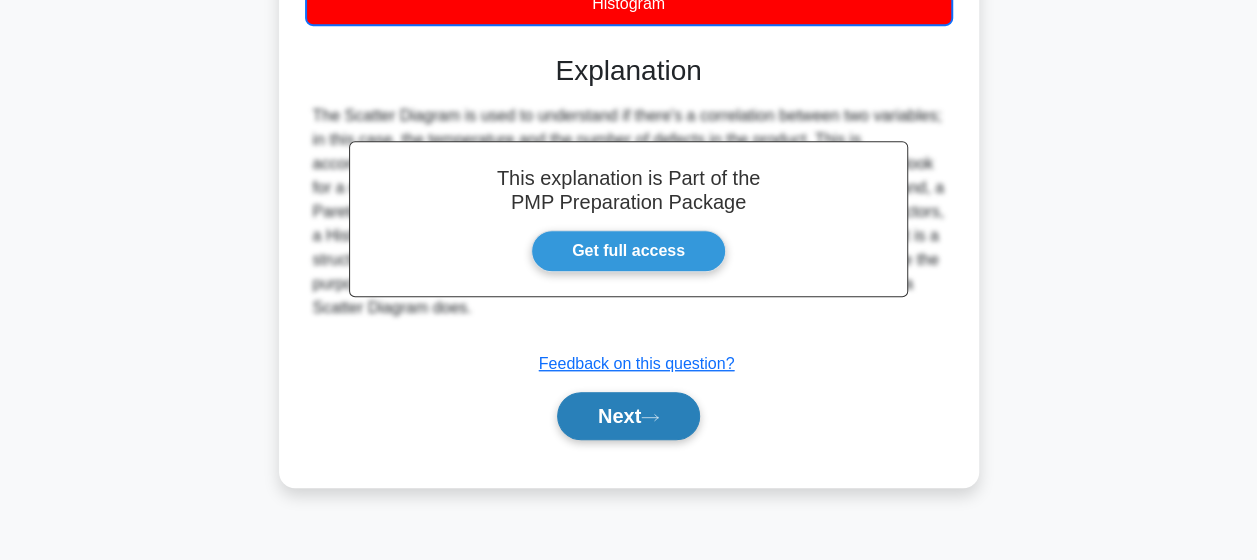 click on "Next" at bounding box center (628, 416) 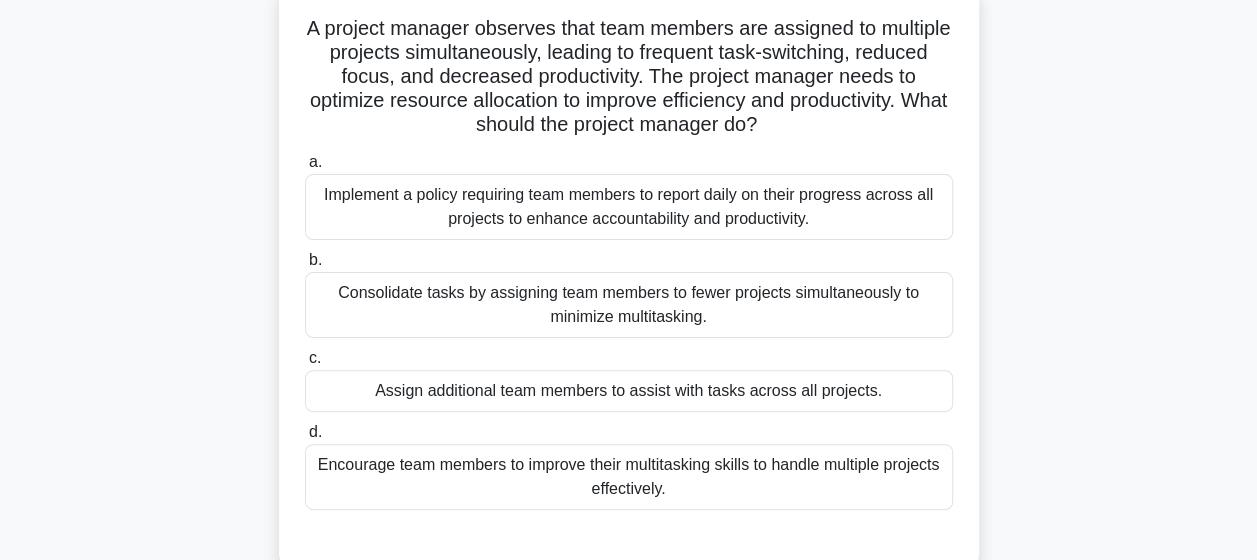scroll, scrollTop: 132, scrollLeft: 0, axis: vertical 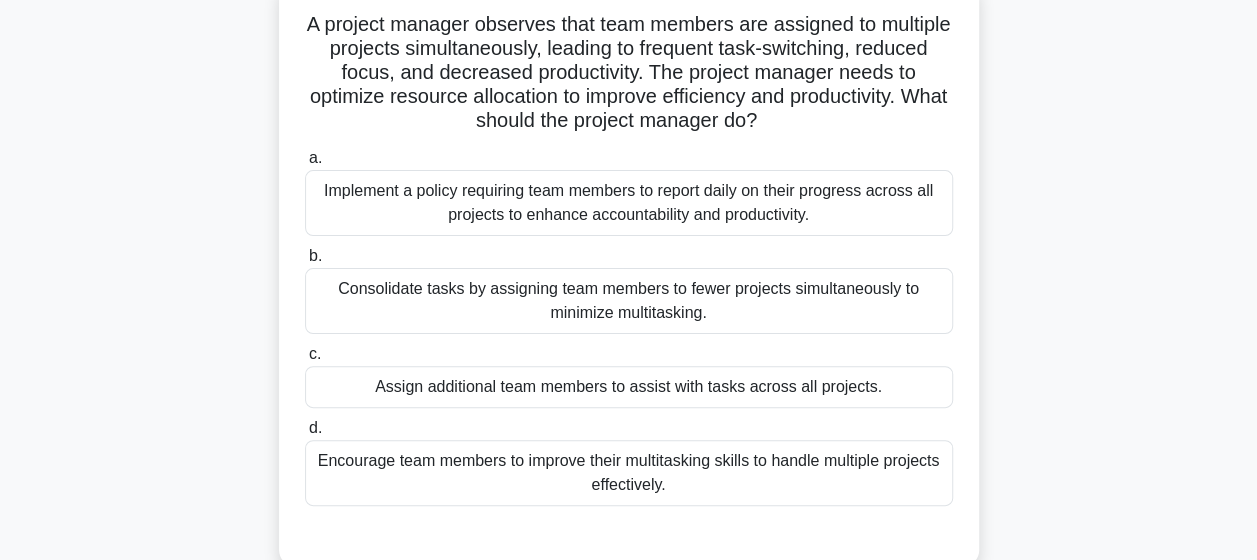 click on "Consolidate tasks by assigning team members to fewer projects simultaneously to minimize multitasking." at bounding box center (629, 301) 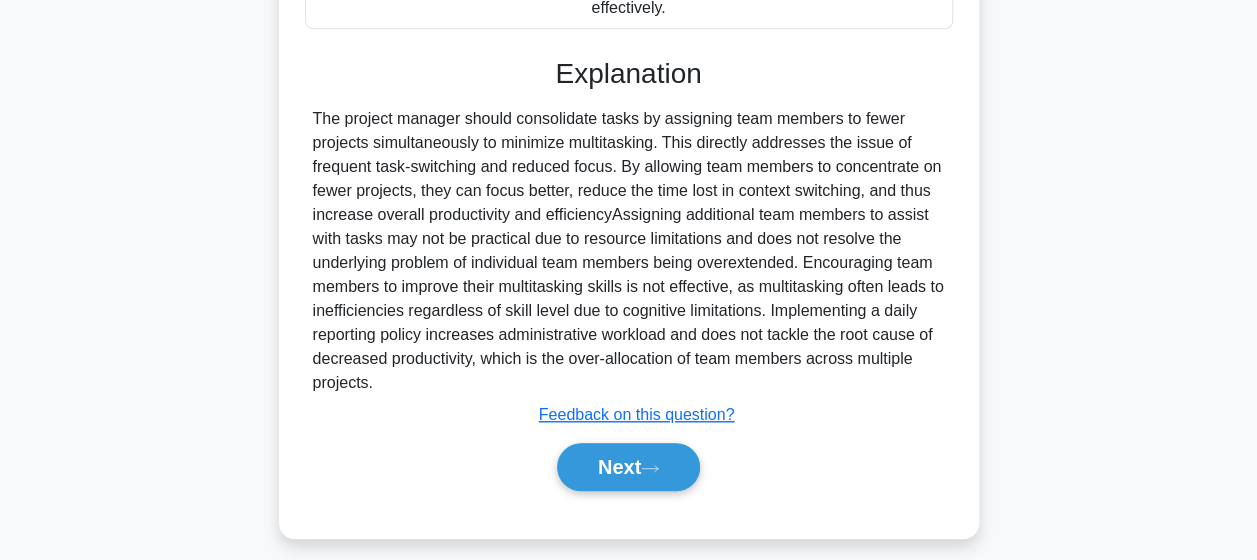 scroll, scrollTop: 622, scrollLeft: 0, axis: vertical 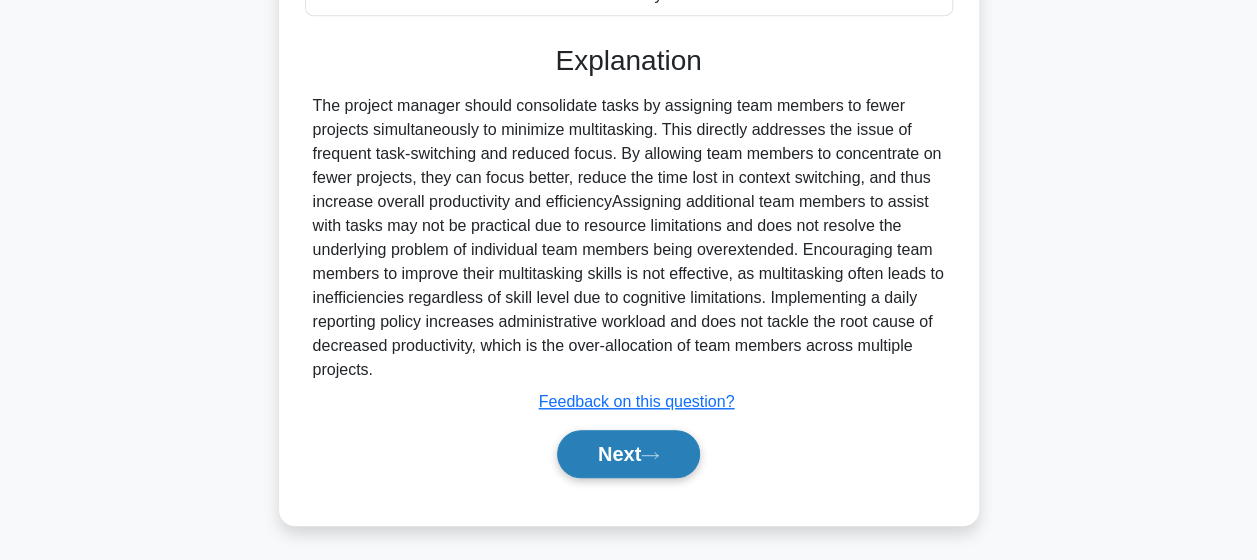 click on "Next" at bounding box center (628, 454) 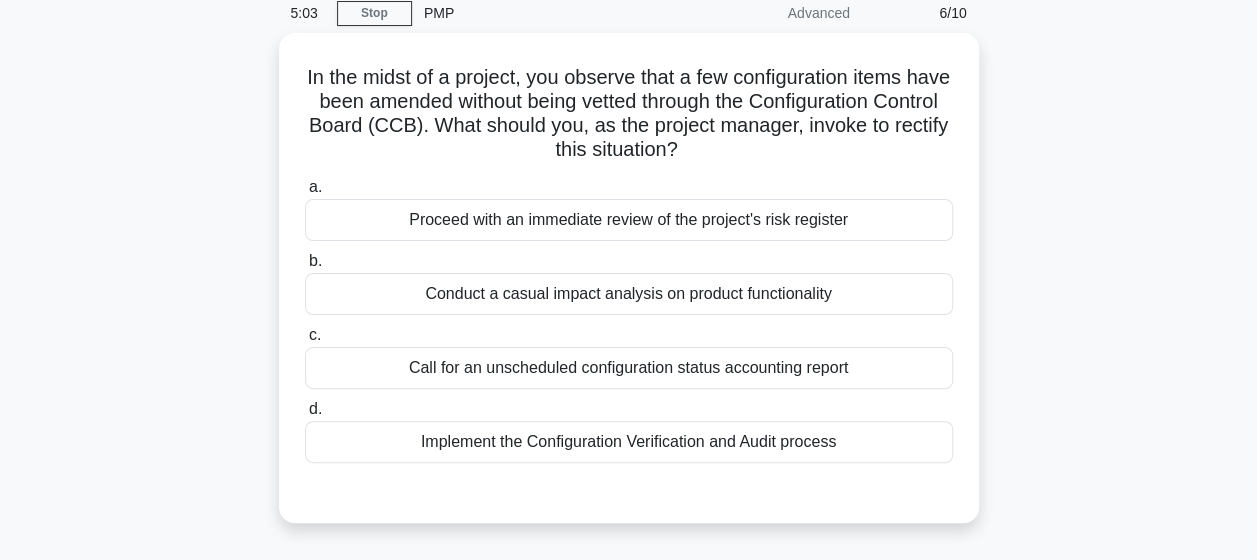 scroll, scrollTop: 94, scrollLeft: 0, axis: vertical 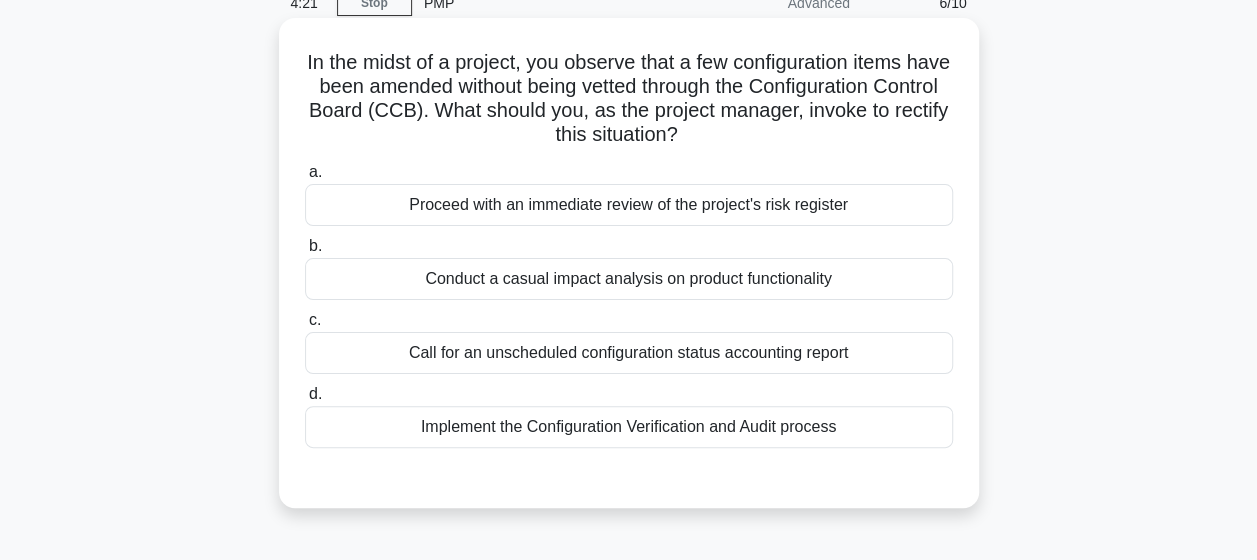 click on "Proceed with an immediate review of the project's risk register" at bounding box center [629, 205] 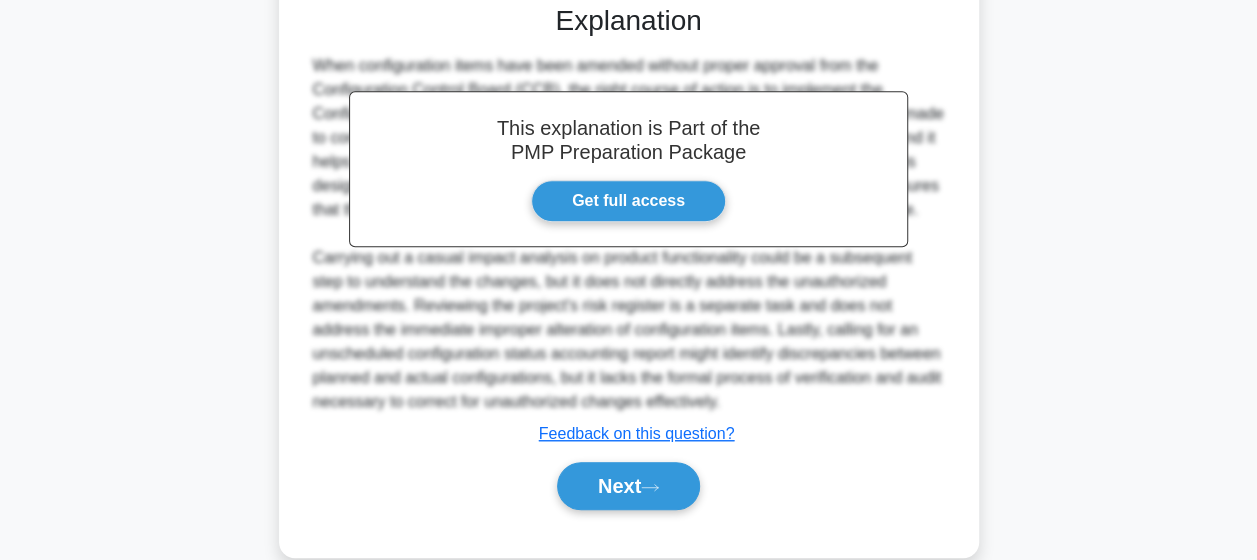 scroll, scrollTop: 570, scrollLeft: 0, axis: vertical 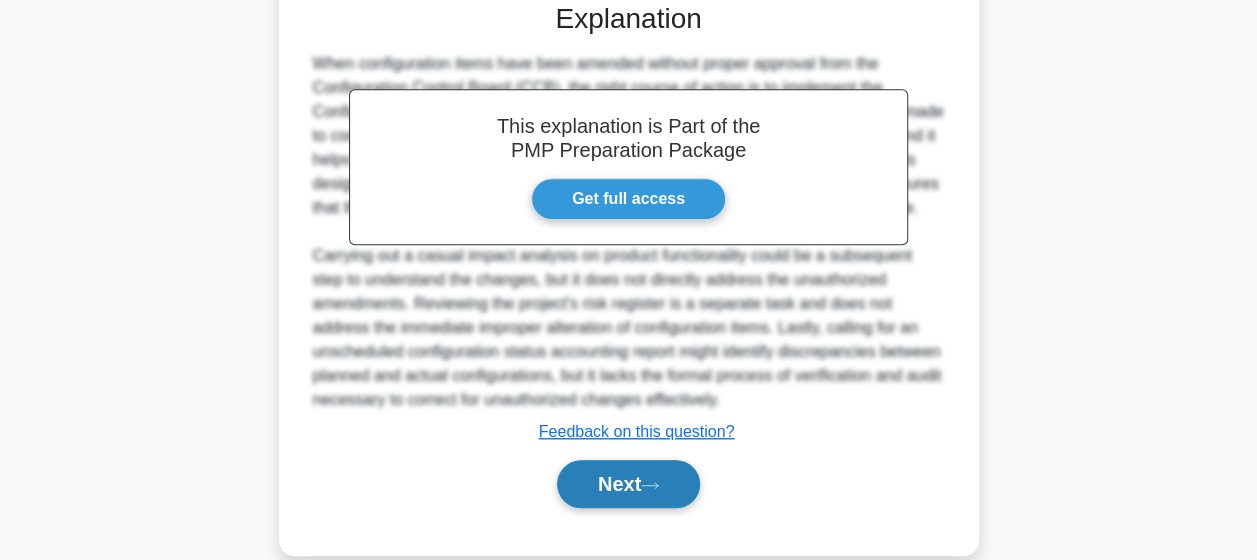 click on "Next" at bounding box center (628, 484) 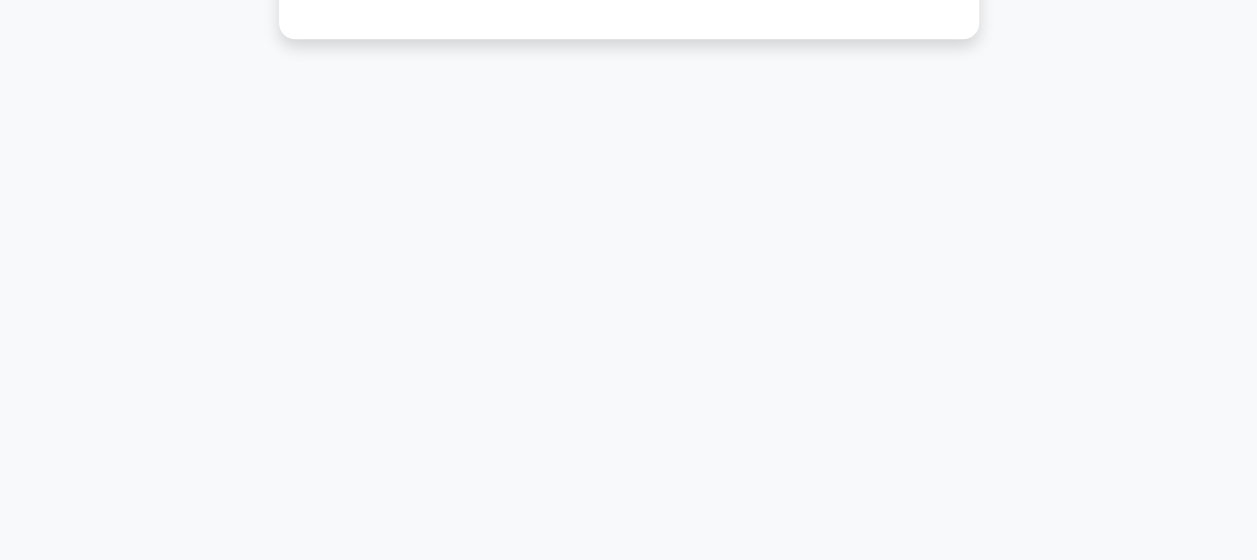 scroll, scrollTop: 520, scrollLeft: 0, axis: vertical 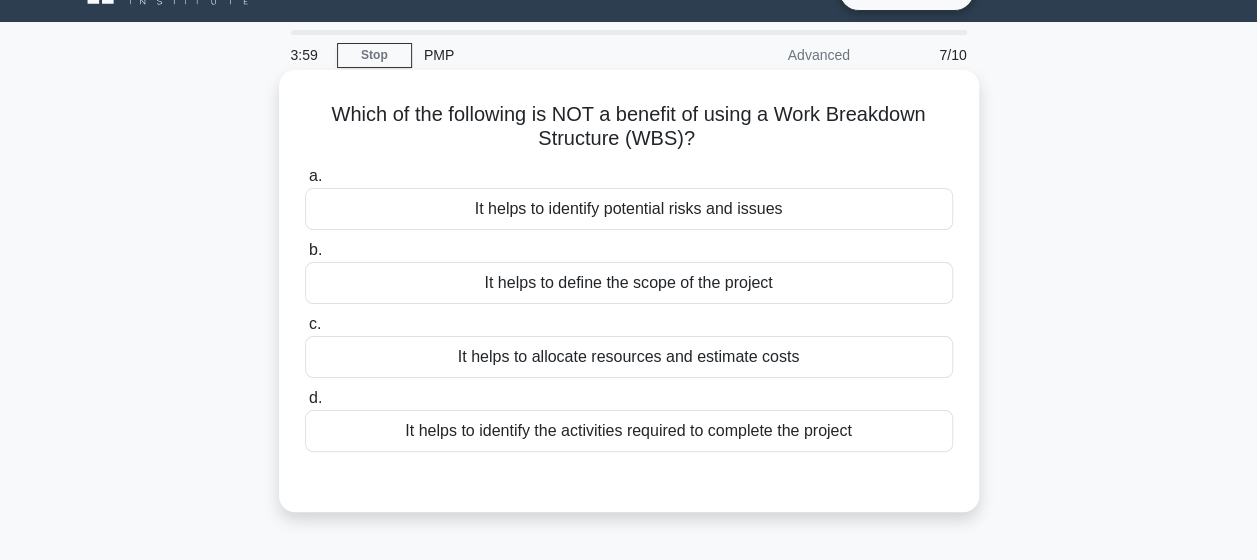 click on "It helps to identify potential risks and issues" at bounding box center [629, 209] 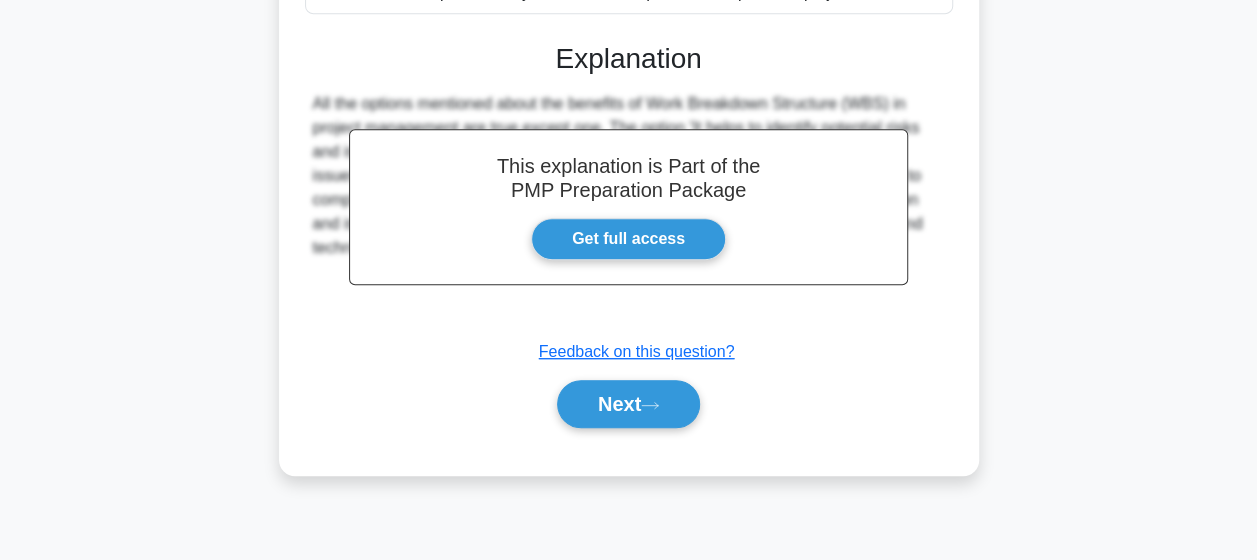 scroll, scrollTop: 487, scrollLeft: 0, axis: vertical 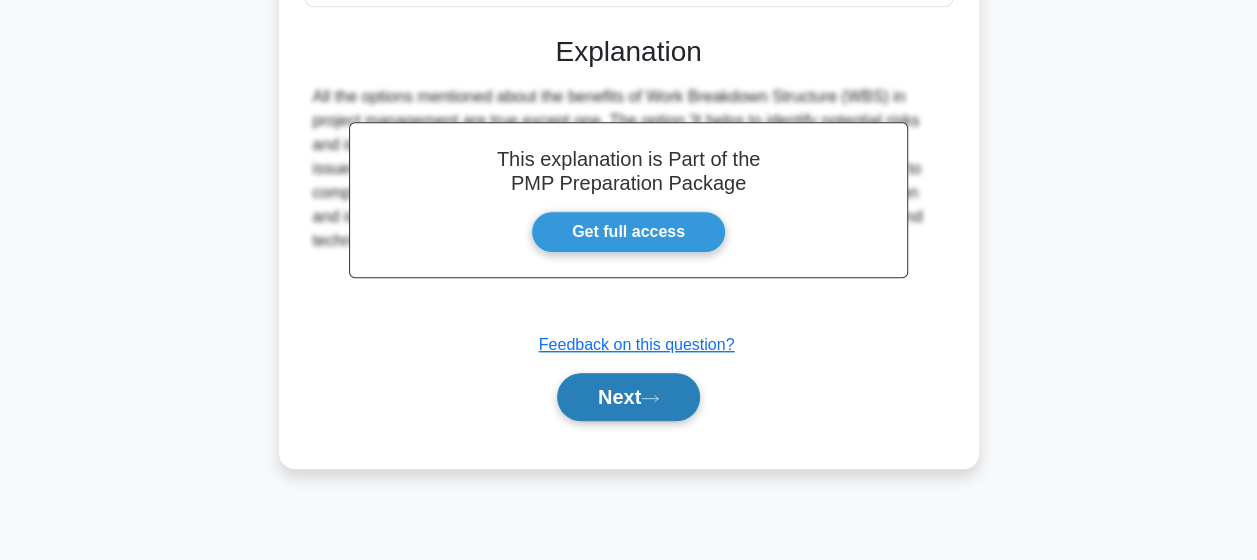 click on "Next" at bounding box center (628, 397) 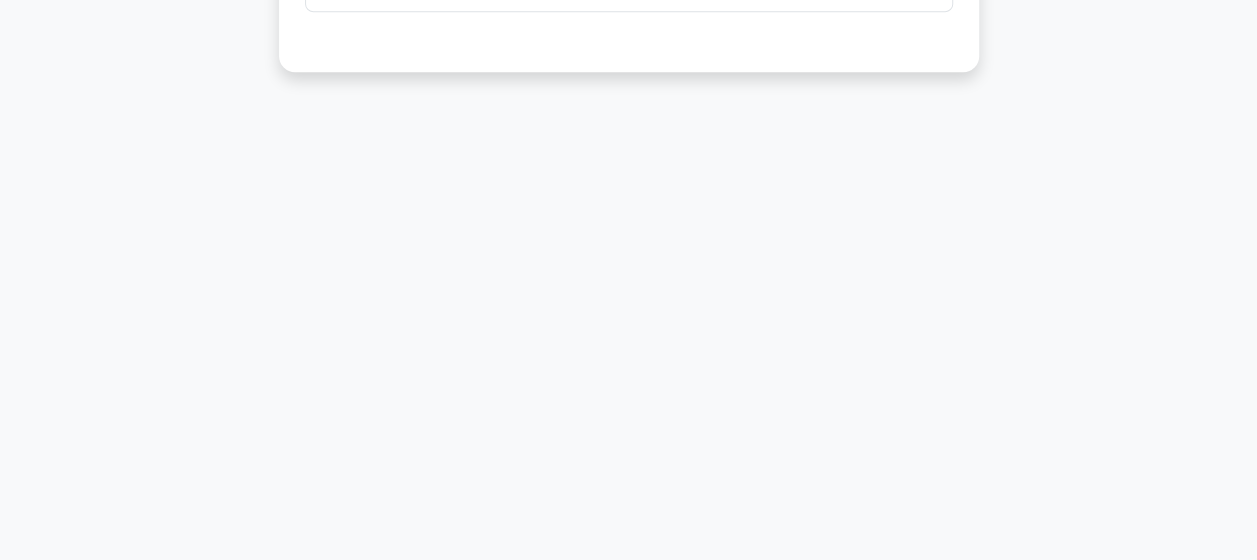 drag, startPoint x: 618, startPoint y: 381, endPoint x: 416, endPoint y: 594, distance: 293.55237 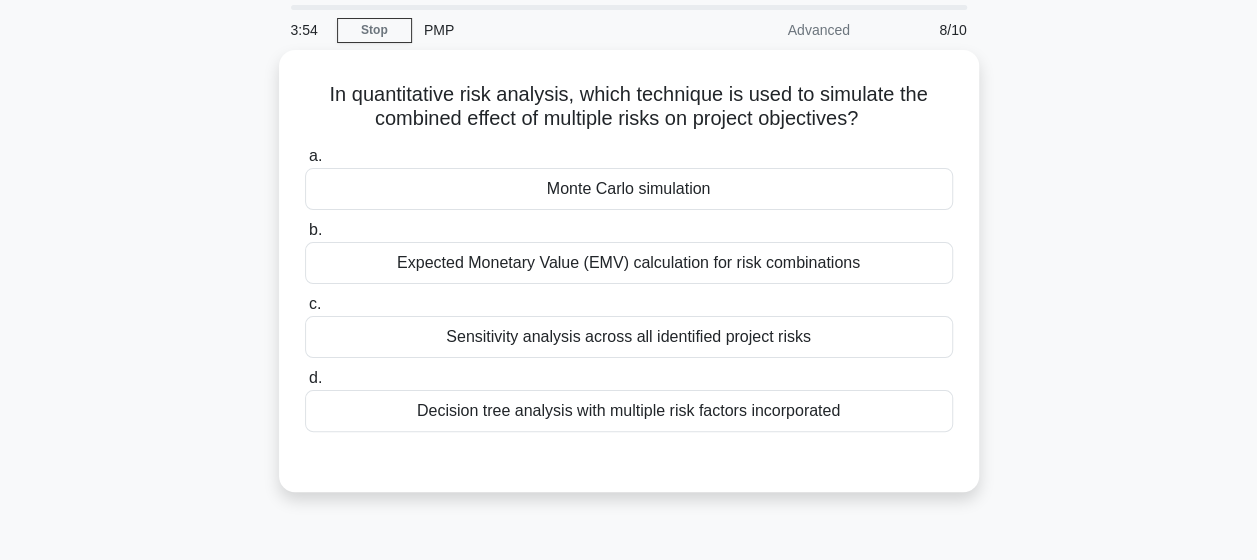 scroll, scrollTop: 63, scrollLeft: 0, axis: vertical 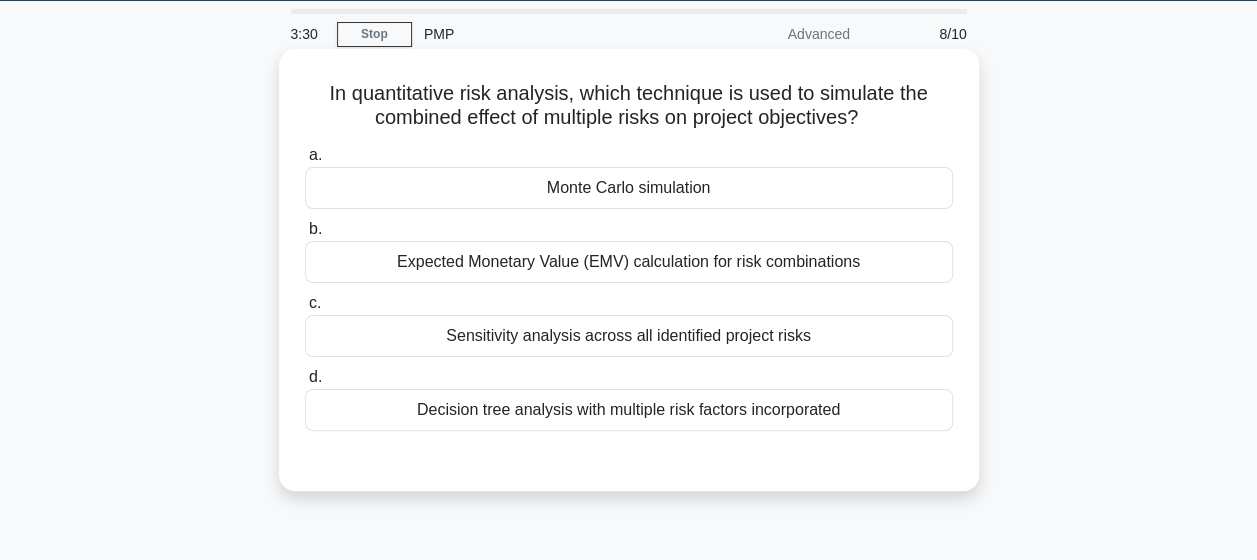 click on "Monte Carlo simulation" at bounding box center (629, 188) 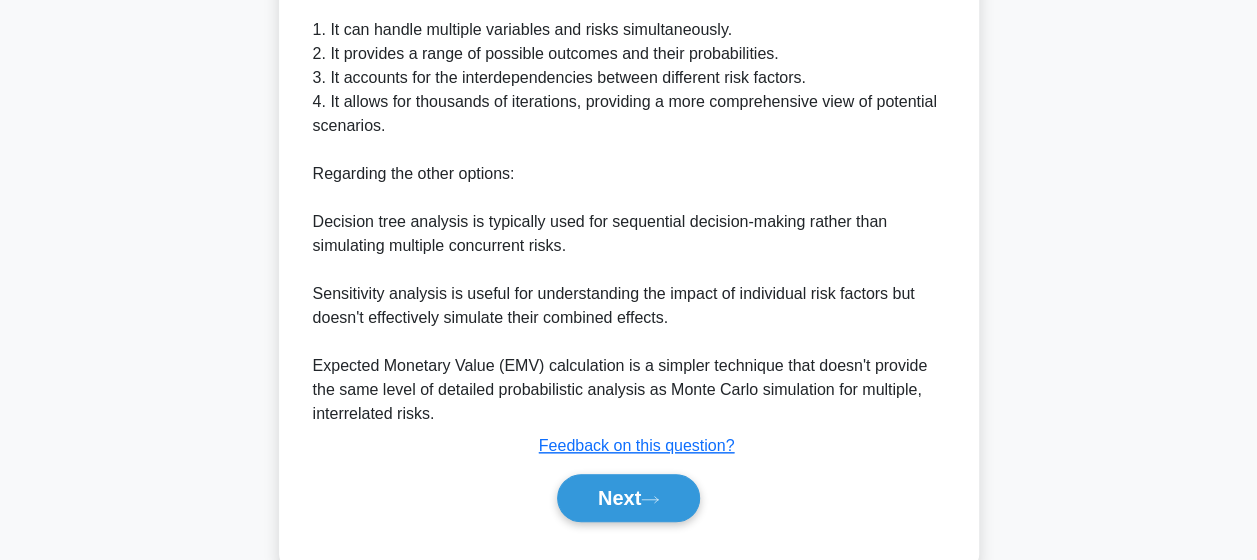 scroll, scrollTop: 838, scrollLeft: 0, axis: vertical 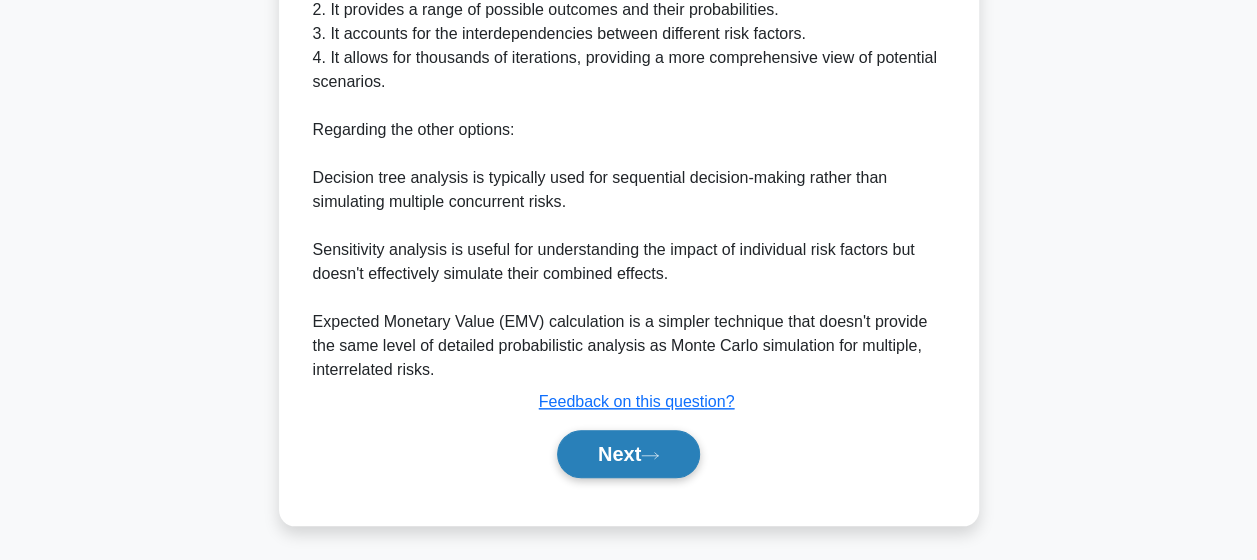 click on "Next" at bounding box center (628, 454) 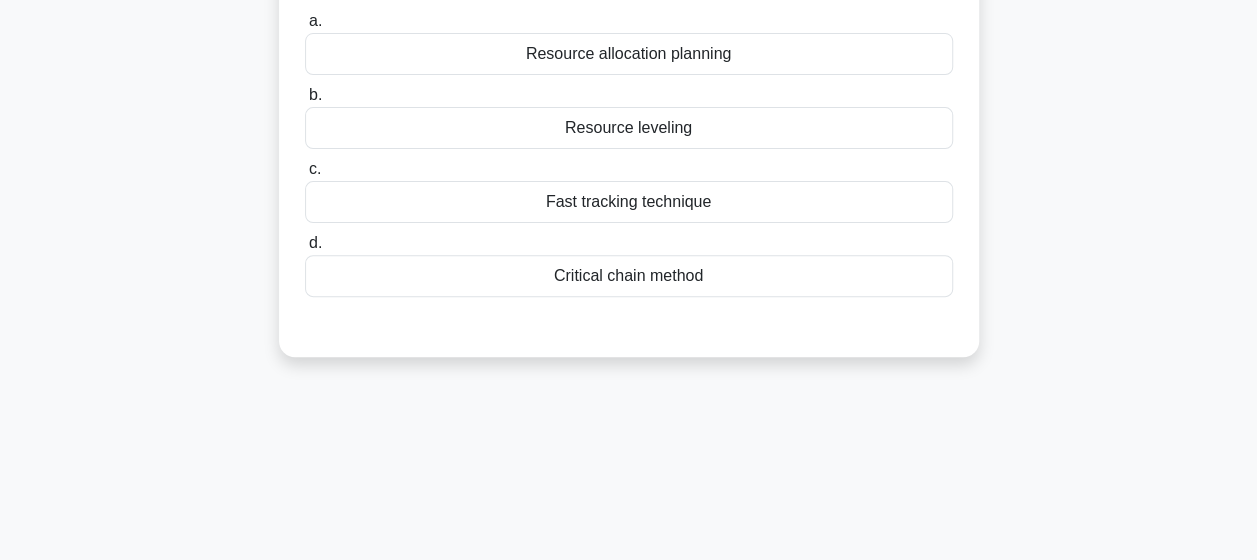 scroll, scrollTop: 223, scrollLeft: 0, axis: vertical 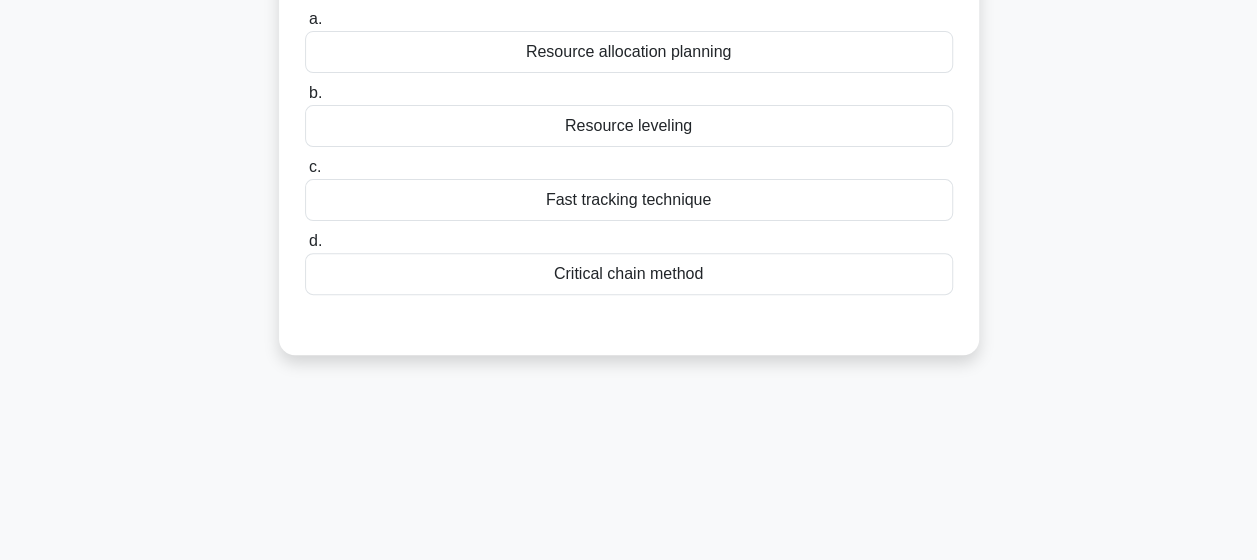 click on "Fast tracking technique" at bounding box center [629, 200] 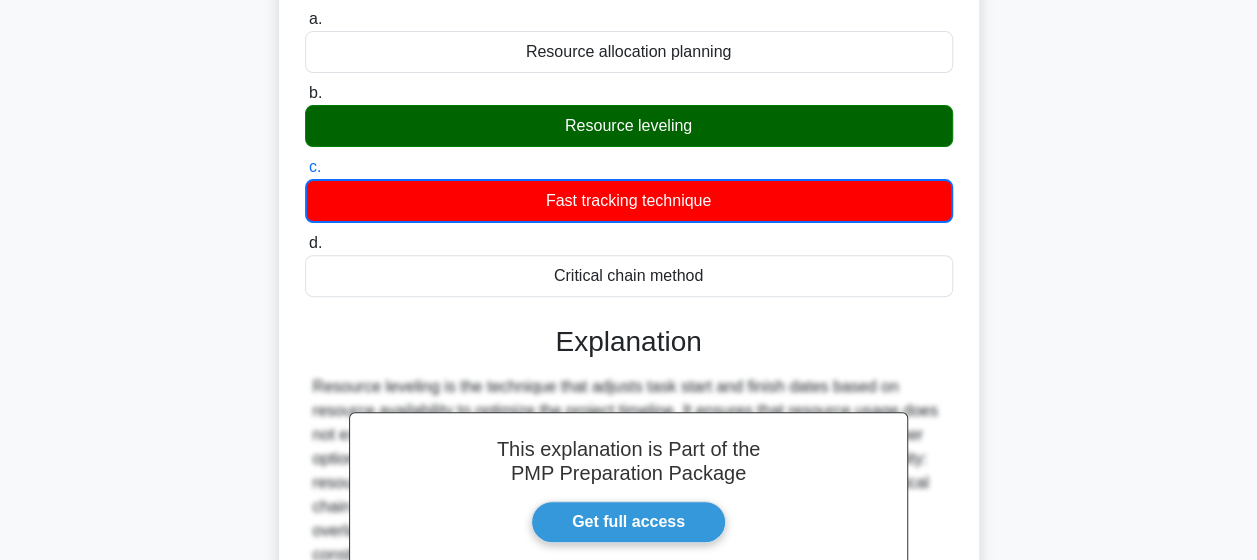 scroll, scrollTop: 520, scrollLeft: 0, axis: vertical 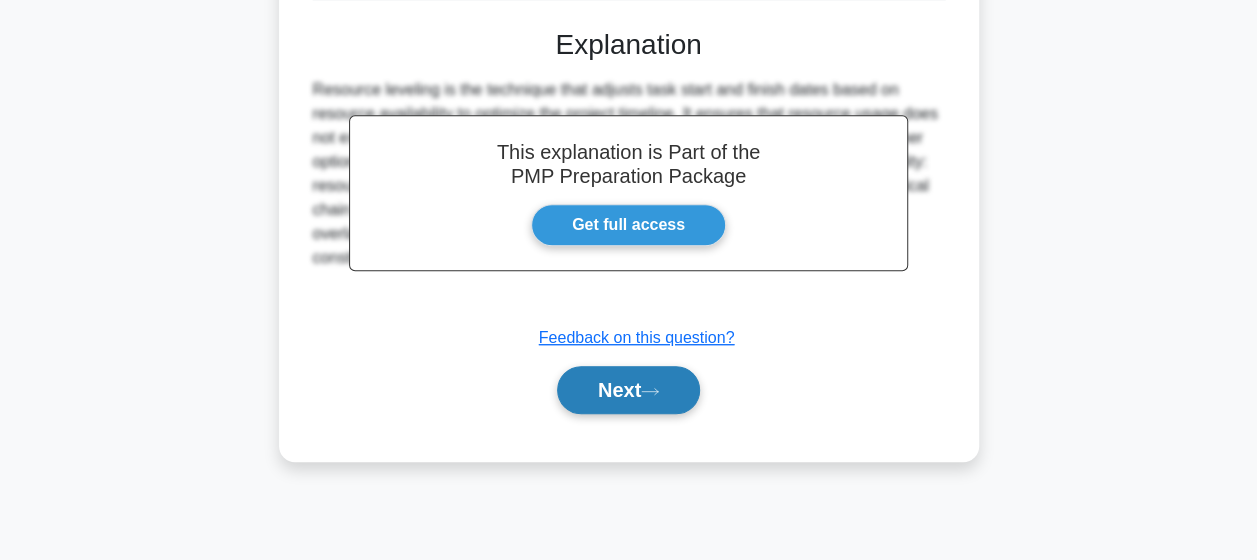 click on "Next" at bounding box center [628, 390] 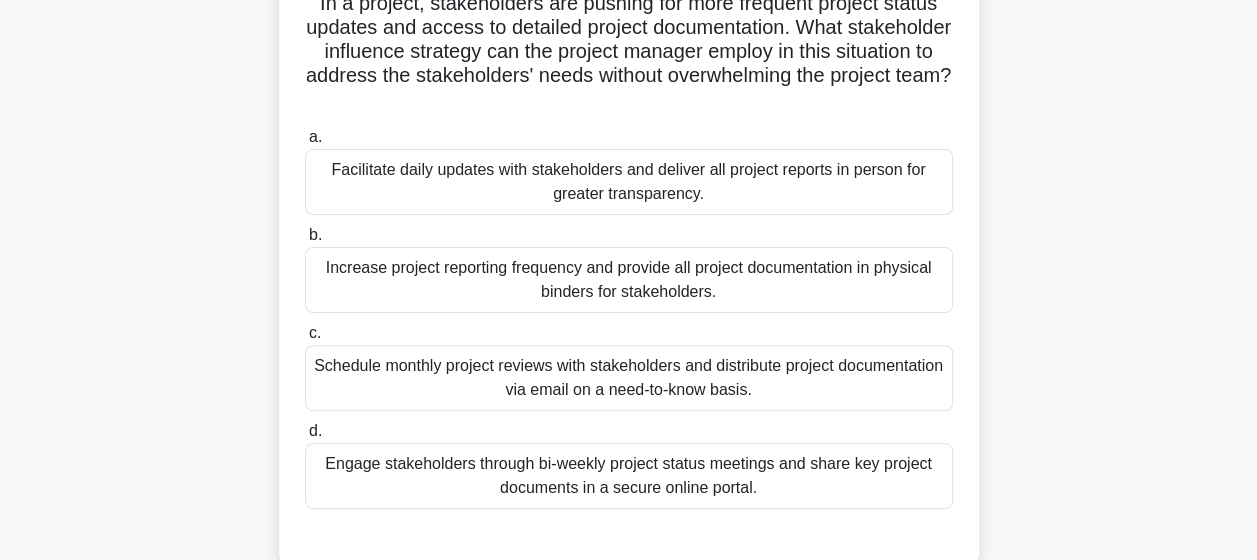 scroll, scrollTop: 164, scrollLeft: 0, axis: vertical 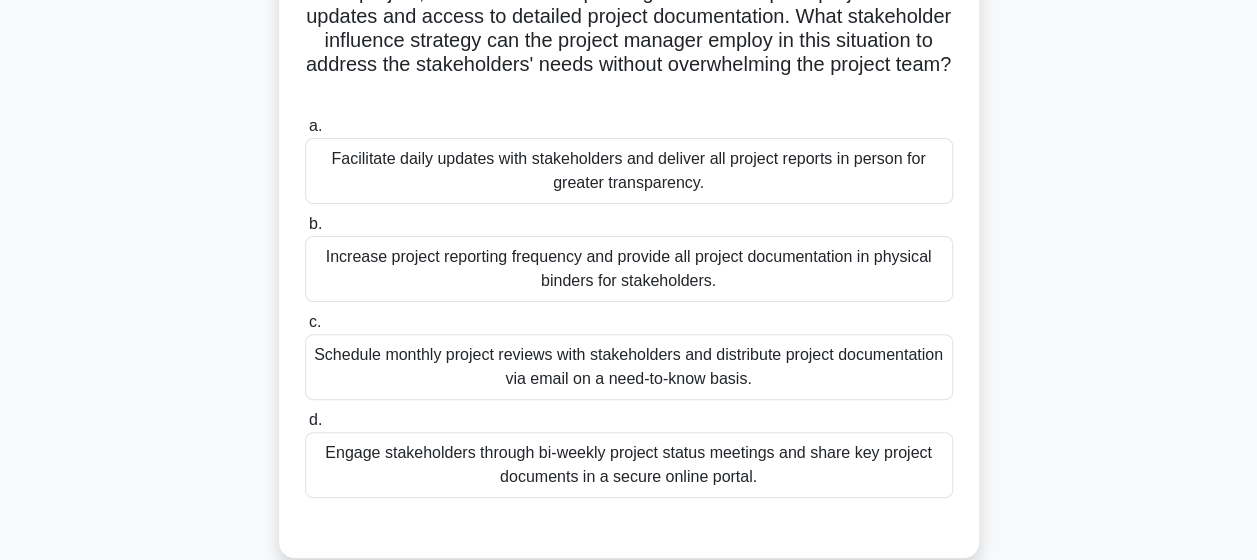 click on "Engage stakeholders through bi-weekly project status meetings and share key project documents in a secure online portal." at bounding box center (629, 465) 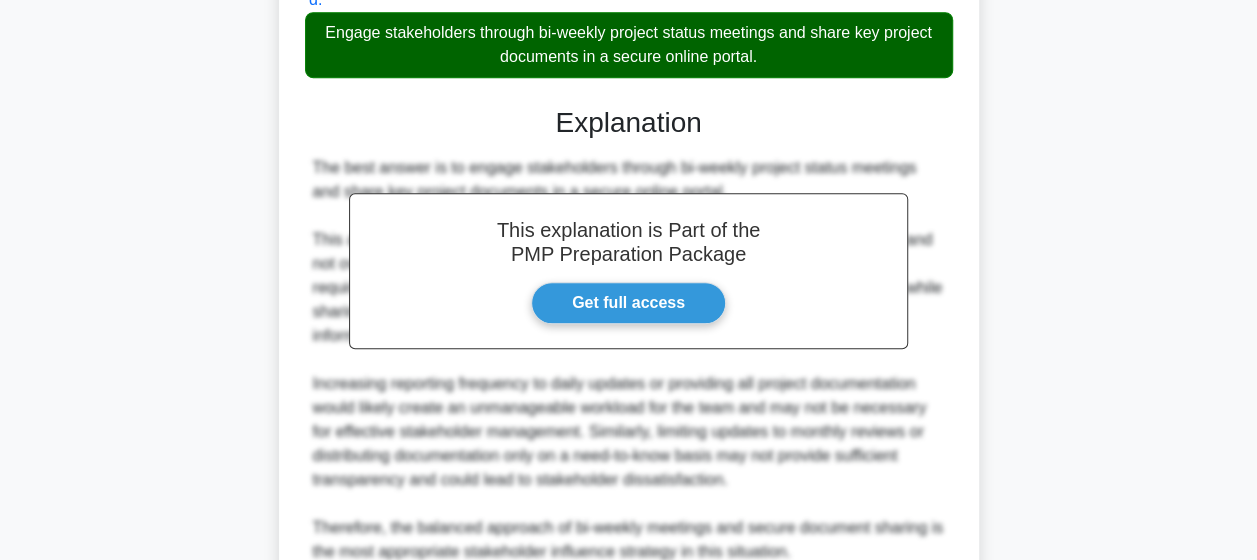 scroll, scrollTop: 766, scrollLeft: 0, axis: vertical 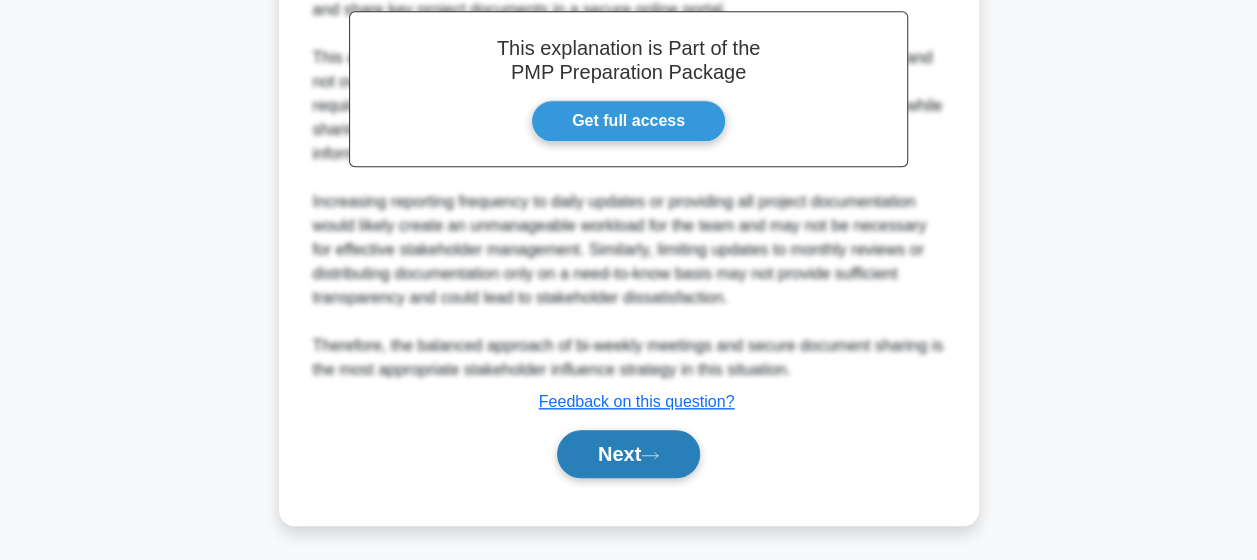 click on "Next" at bounding box center (628, 454) 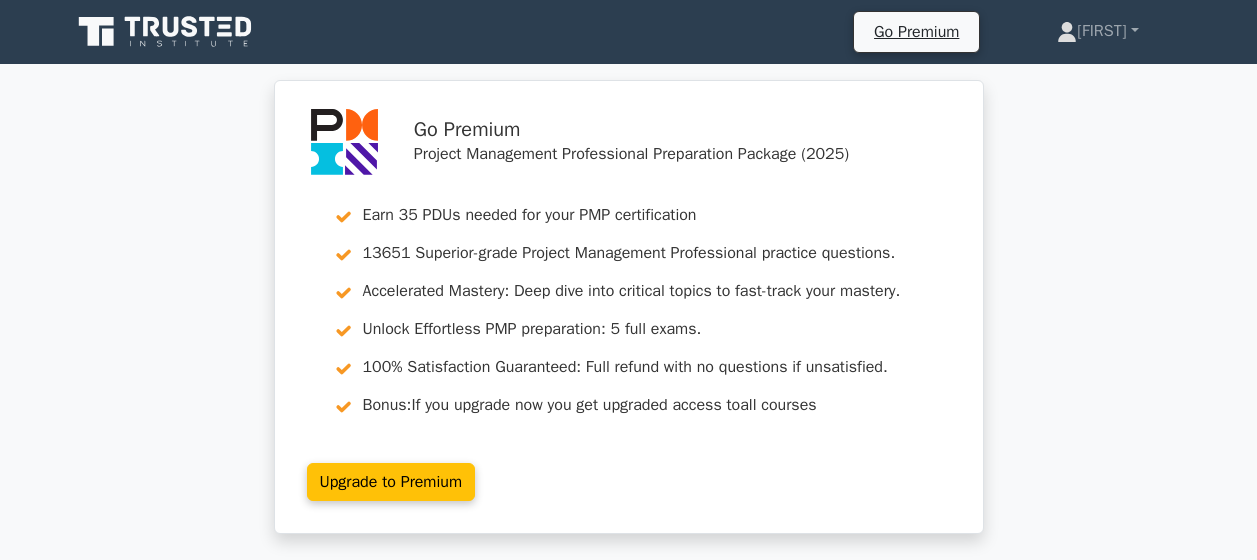 scroll, scrollTop: 0, scrollLeft: 0, axis: both 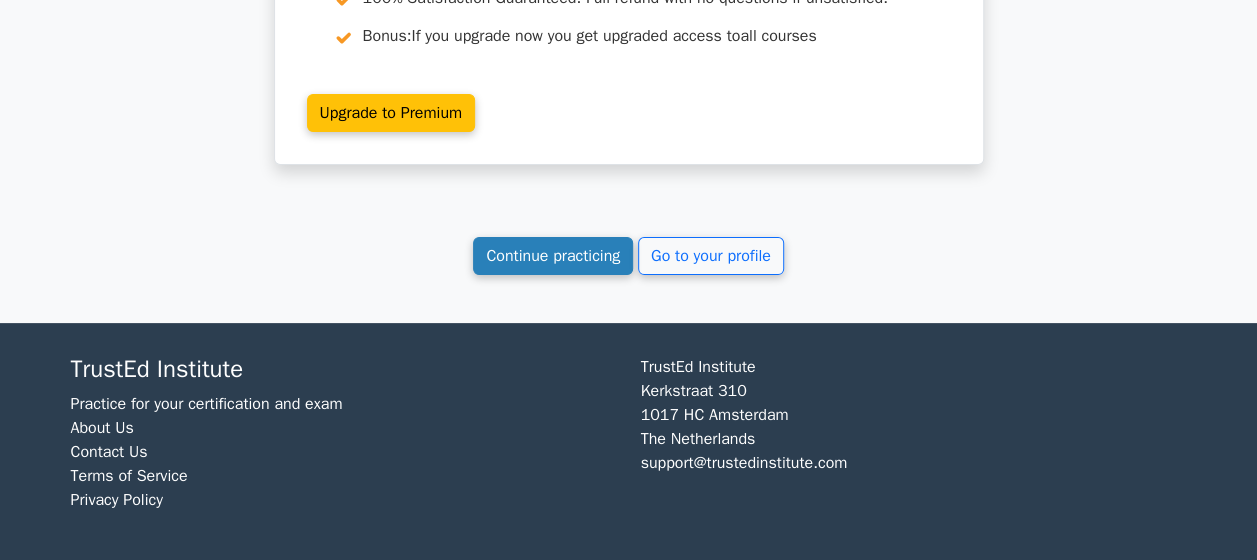 click on "Continue practicing" at bounding box center [553, 256] 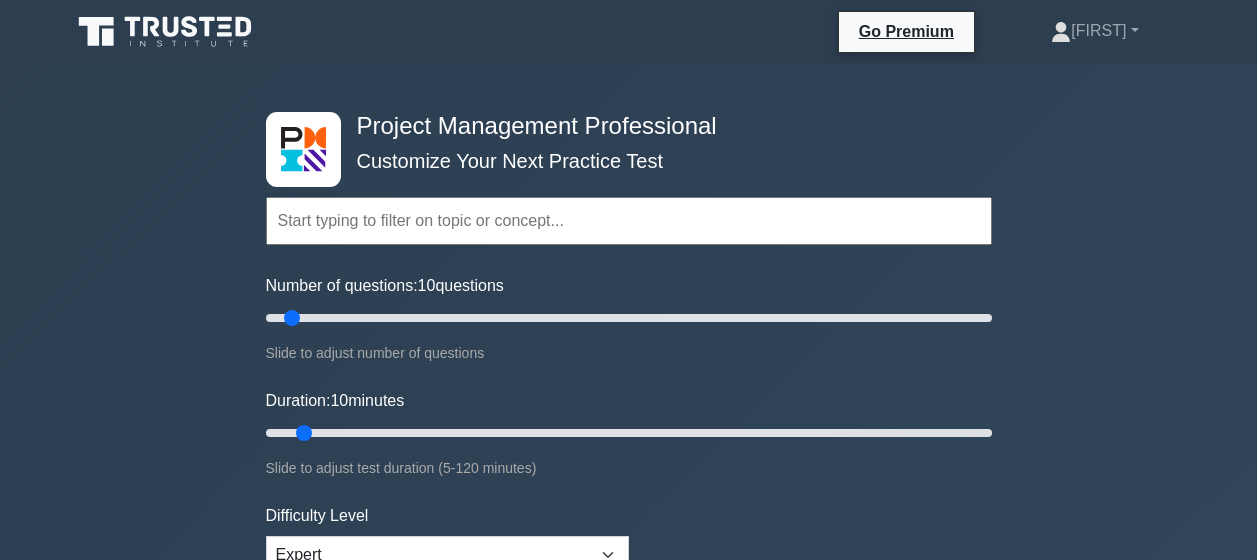 scroll, scrollTop: 0, scrollLeft: 0, axis: both 